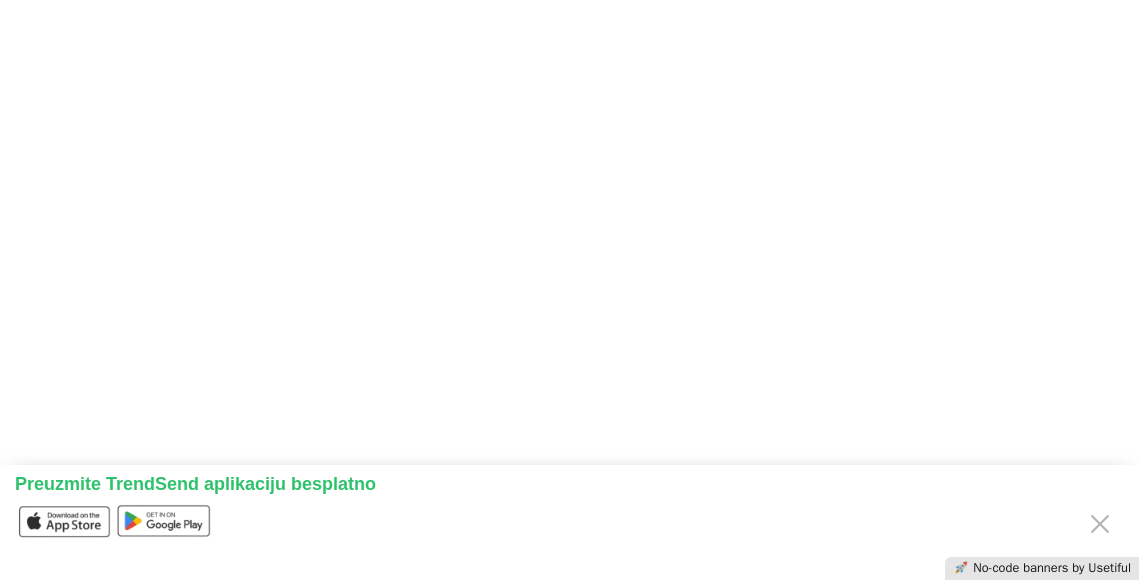 scroll, scrollTop: 0, scrollLeft: 0, axis: both 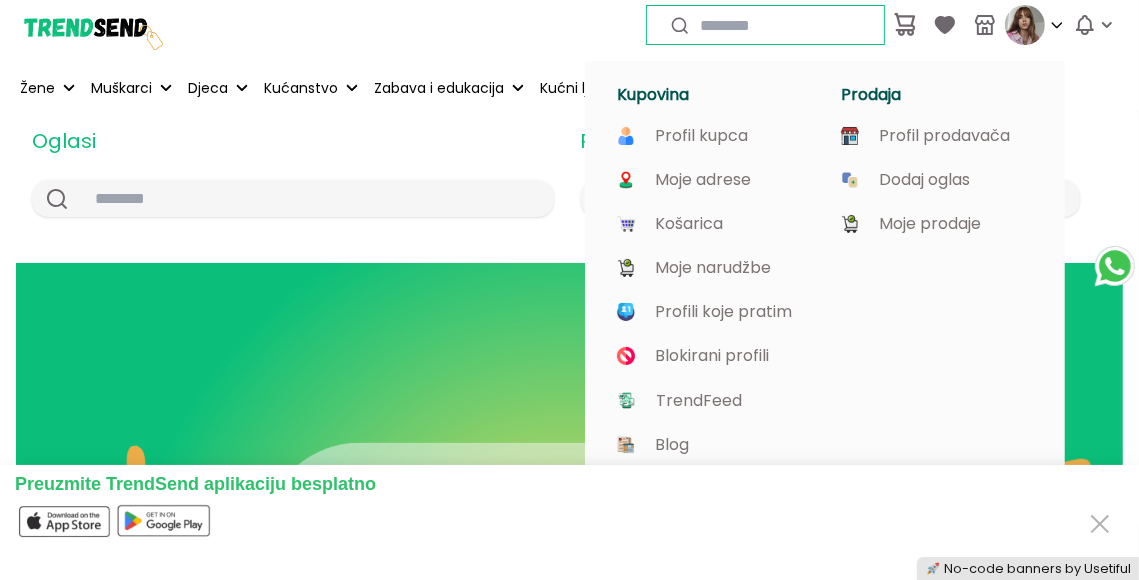 click at bounding box center [1025, 25] 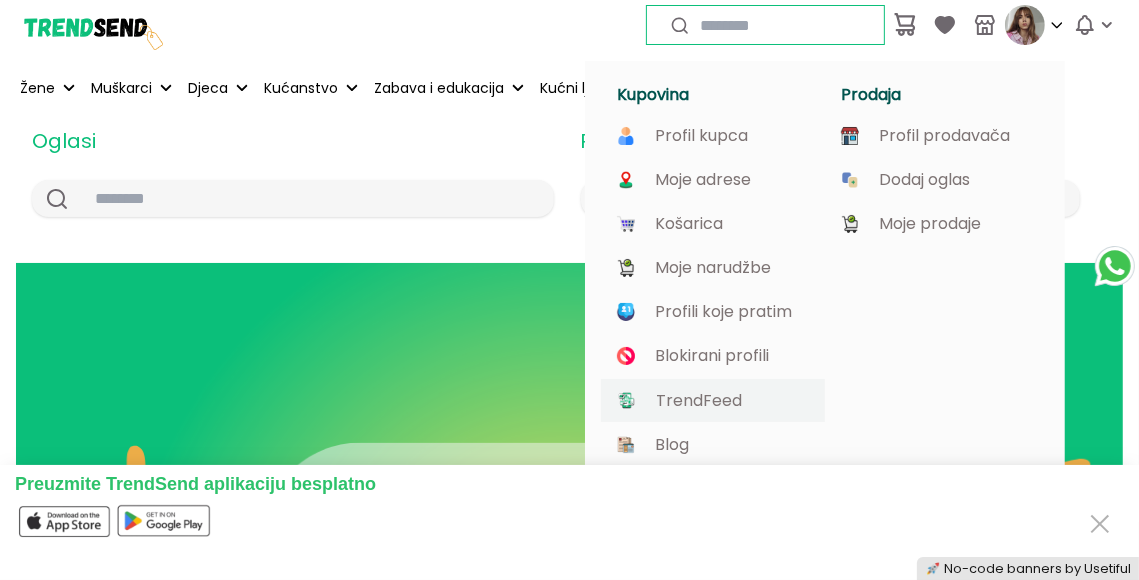 scroll, scrollTop: 7, scrollLeft: 0, axis: vertical 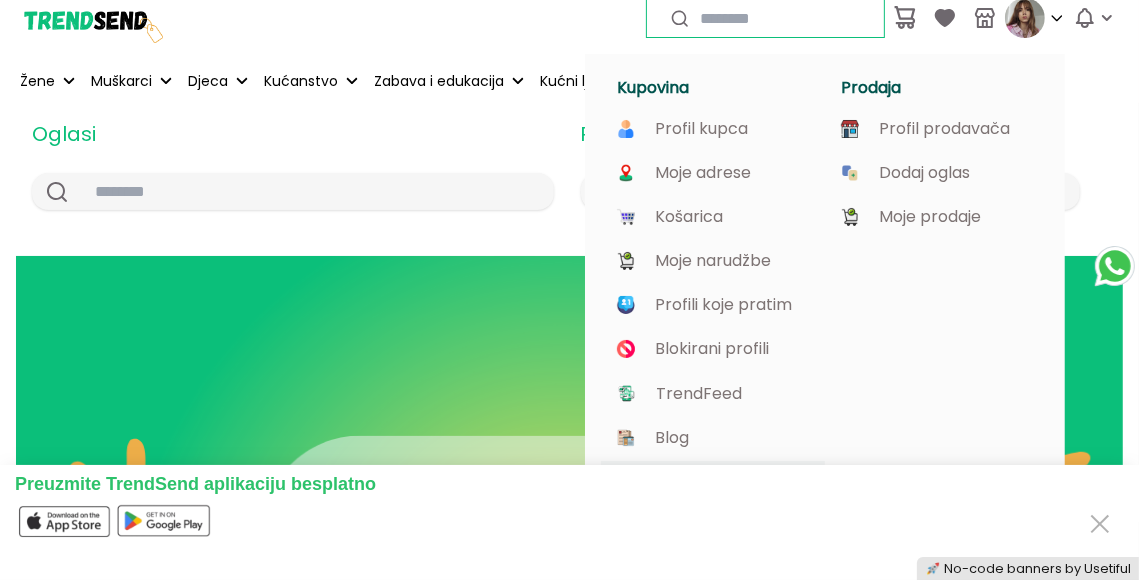 click on "Odjava" at bounding box center [682, 482] 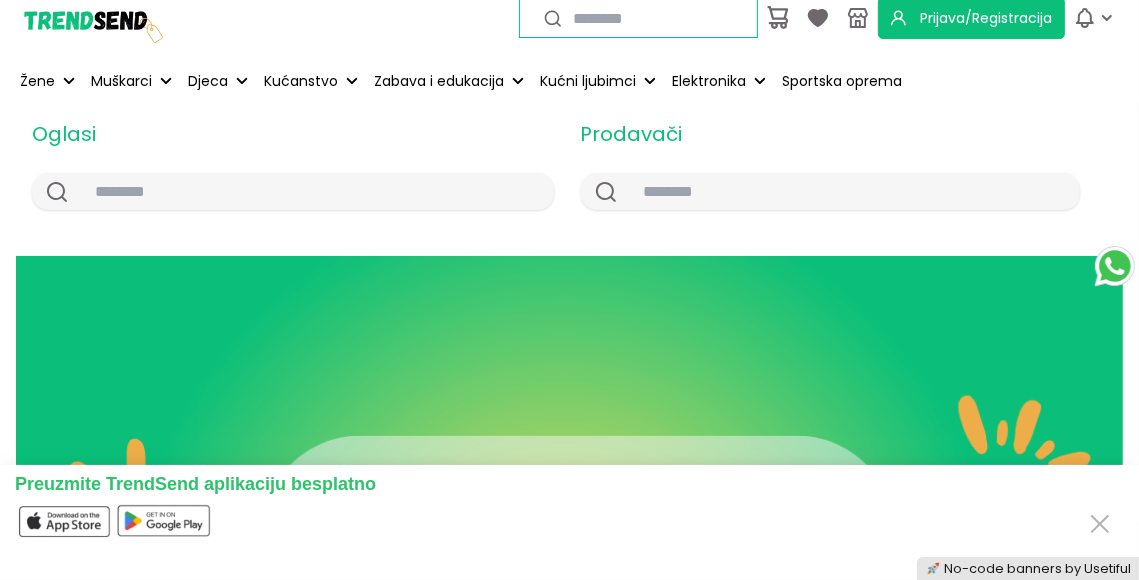 scroll, scrollTop: 94, scrollLeft: 0, axis: vertical 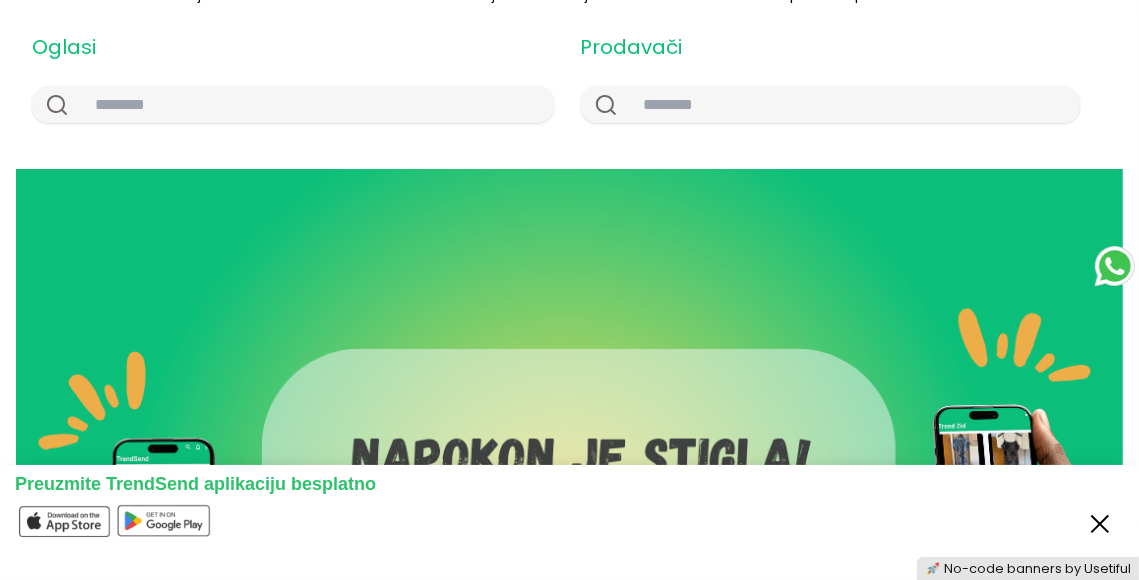 click on "Close" at bounding box center [1100, 522] 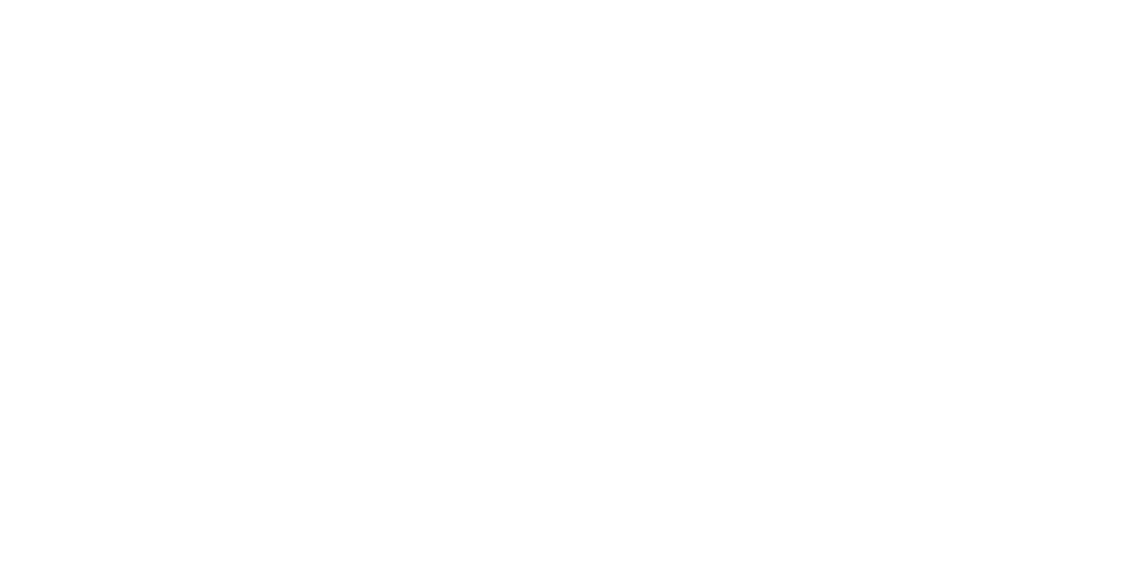 scroll, scrollTop: 0, scrollLeft: 0, axis: both 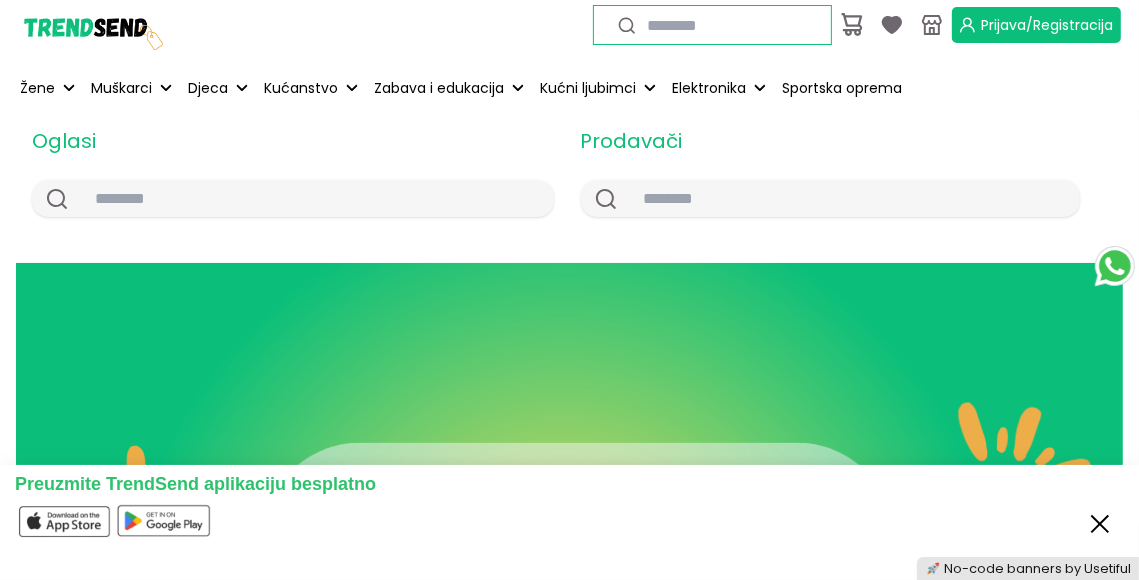 click on "Close" at bounding box center (1100, 522) 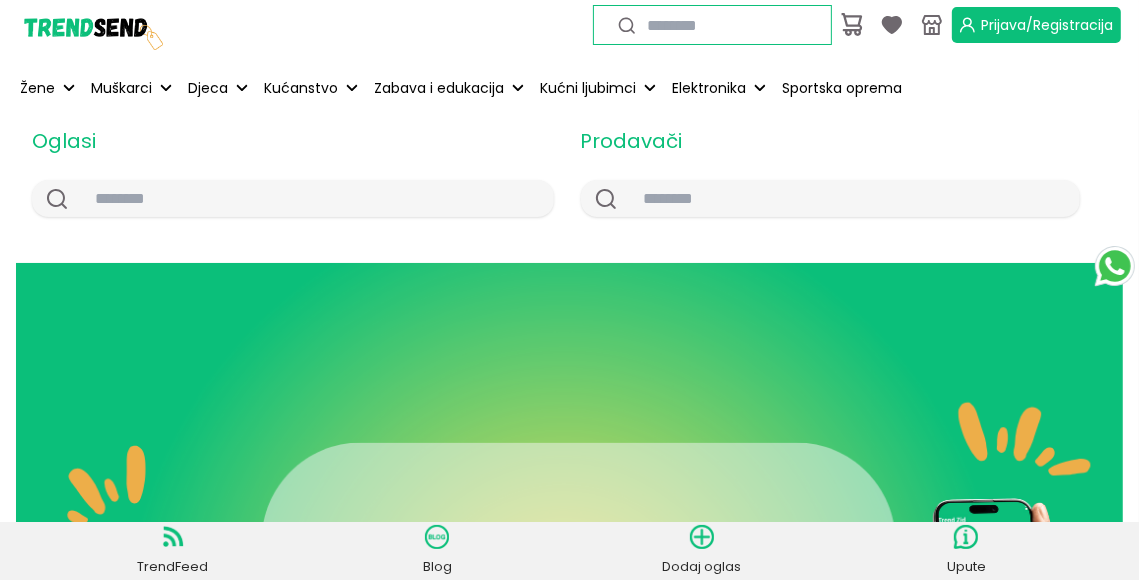 click on "Prijava/Registracija" at bounding box center (1047, 25) 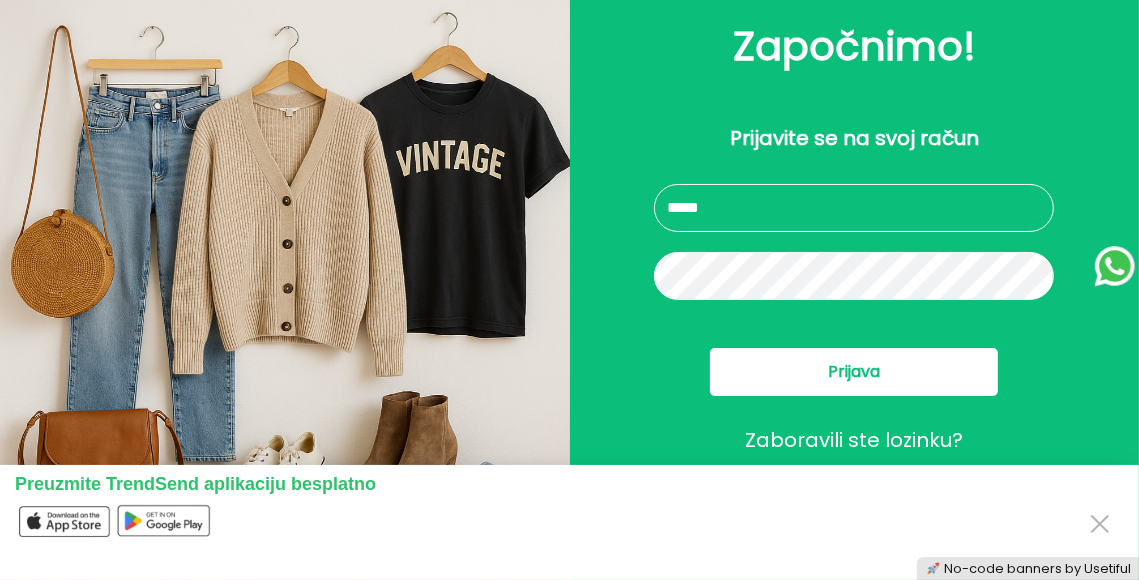 type on "**********" 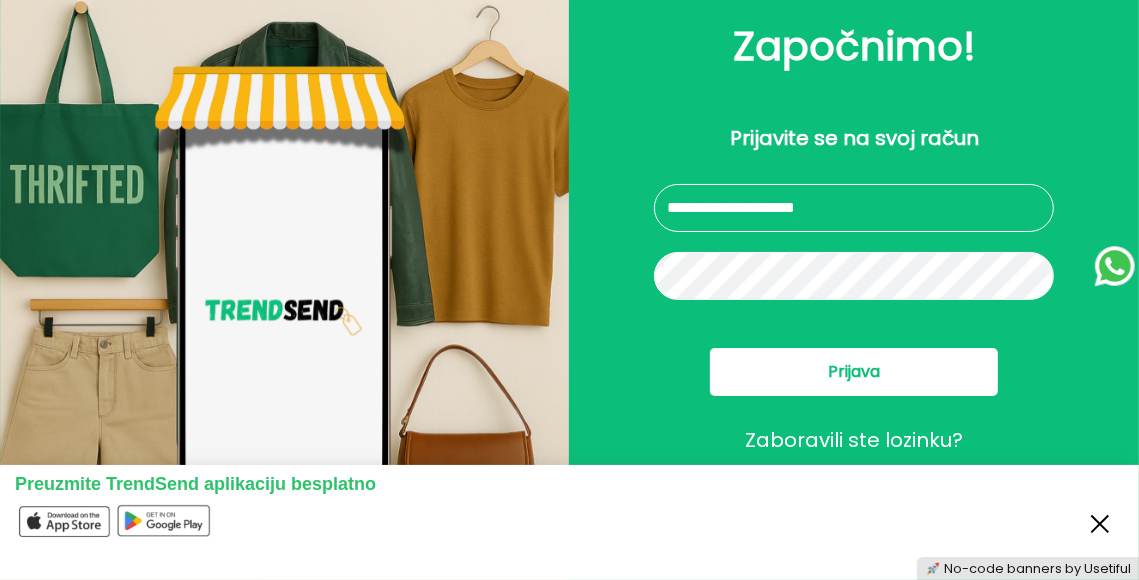click on "Close" at bounding box center [1100, 522] 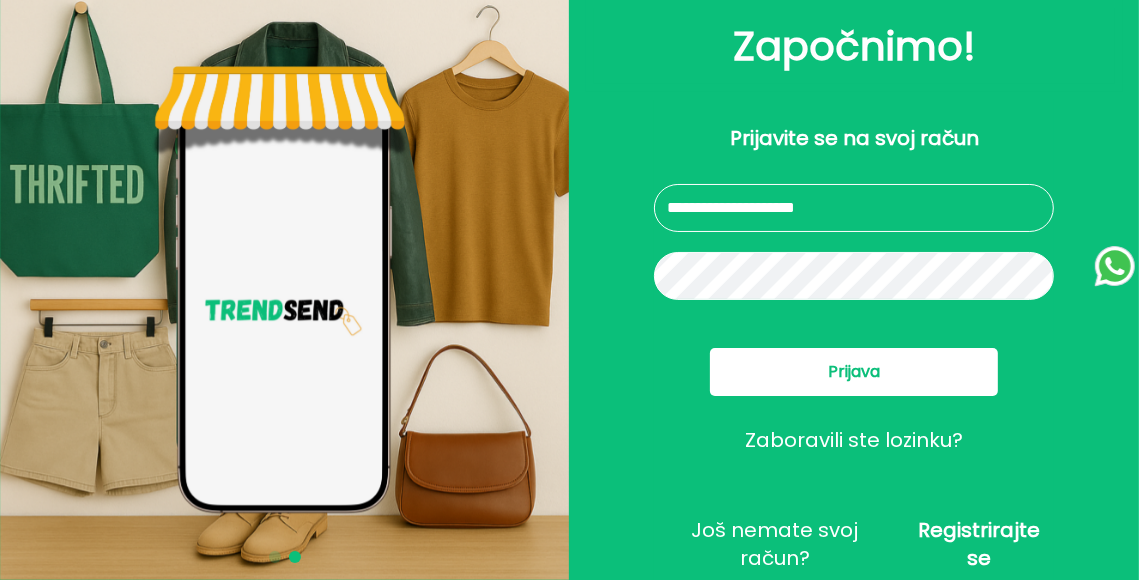 click on "Registrirajte se" at bounding box center [979, 544] 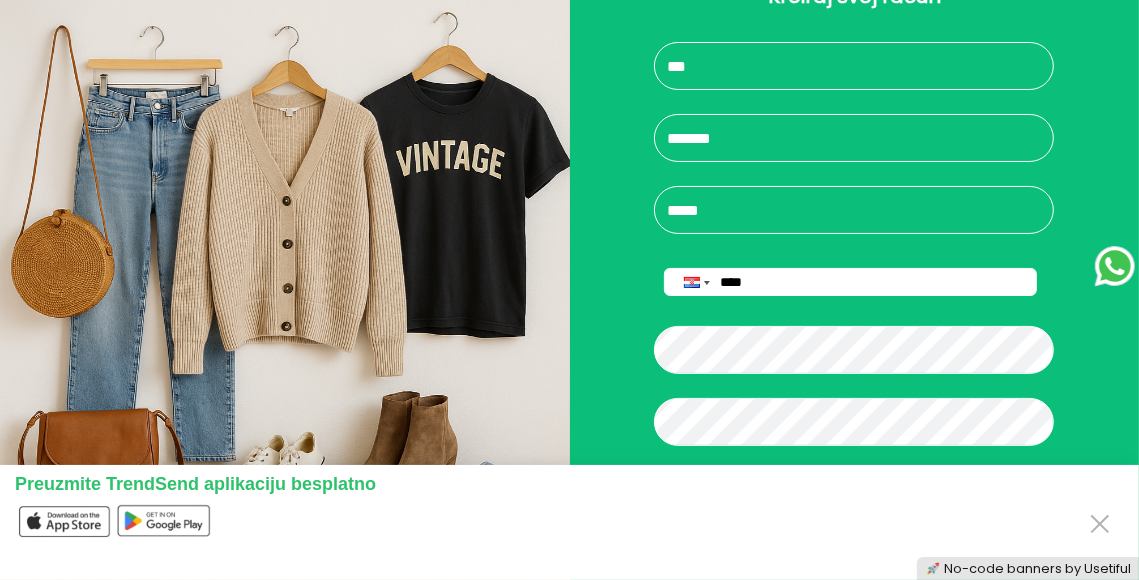 scroll, scrollTop: 143, scrollLeft: 0, axis: vertical 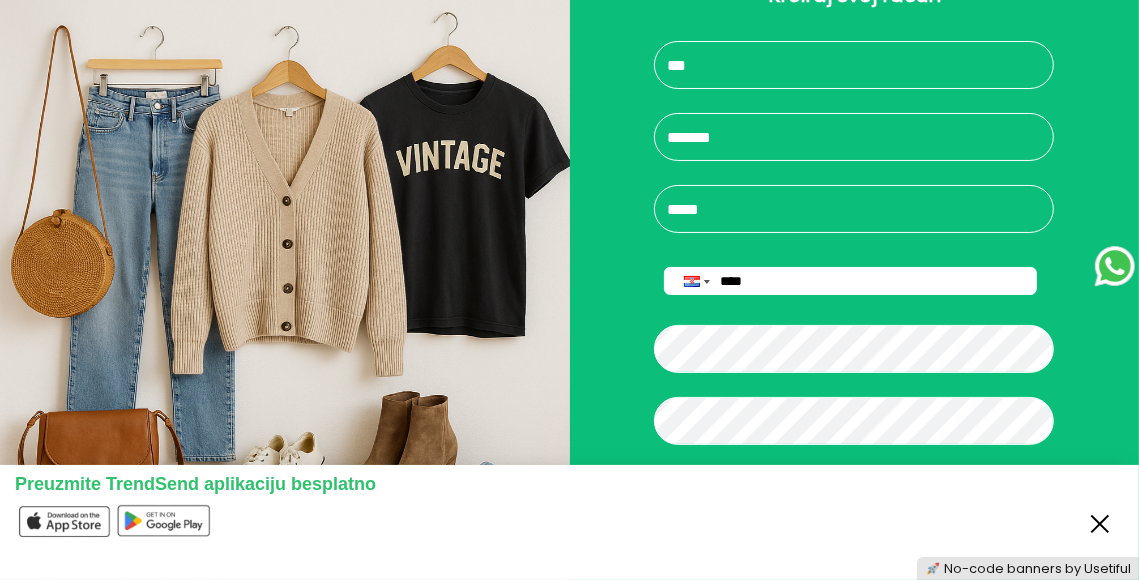 click on "Close" at bounding box center [1100, 522] 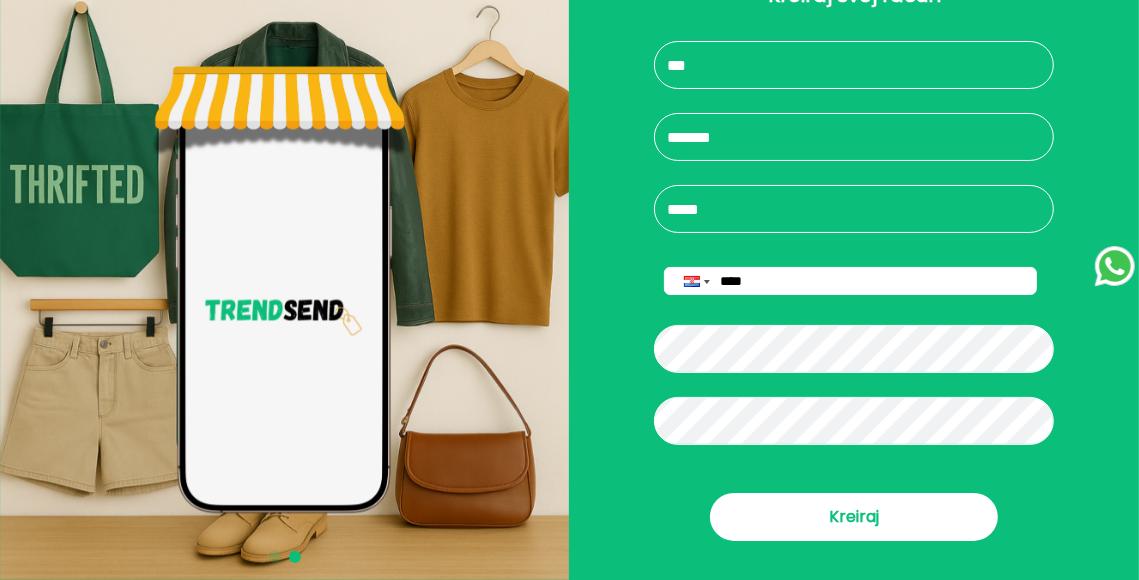 click on "****" at bounding box center [850, 281] 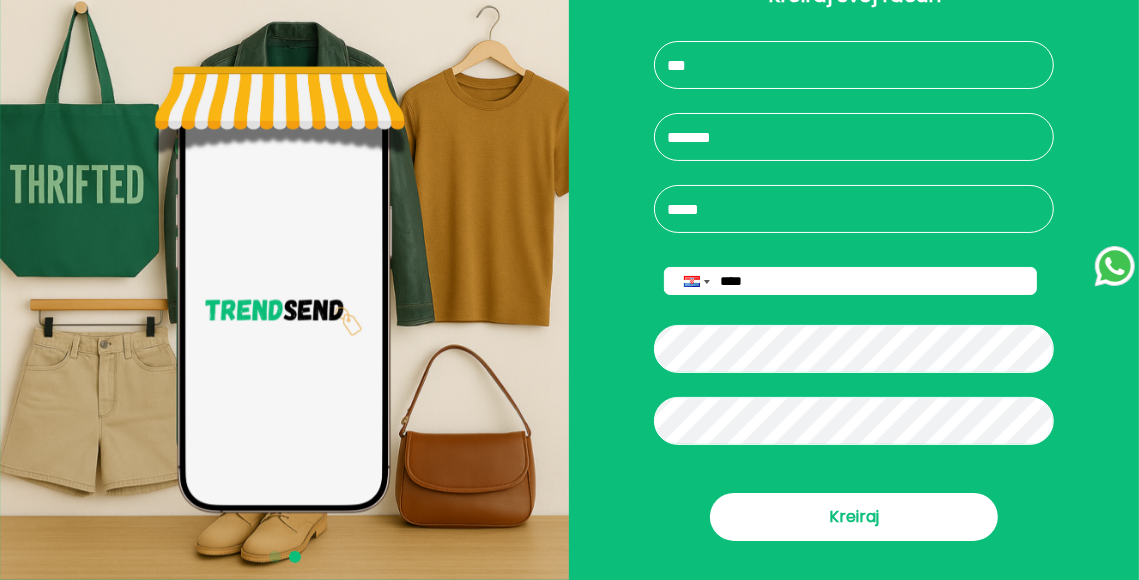 click on "****" at bounding box center (850, 281) 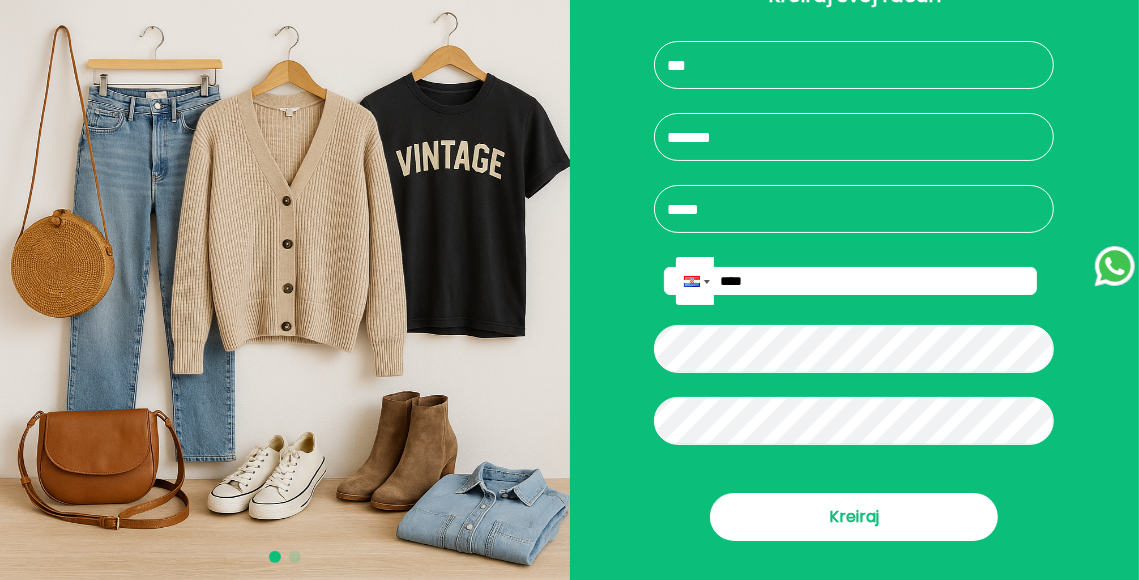 click at bounding box center [692, 281] 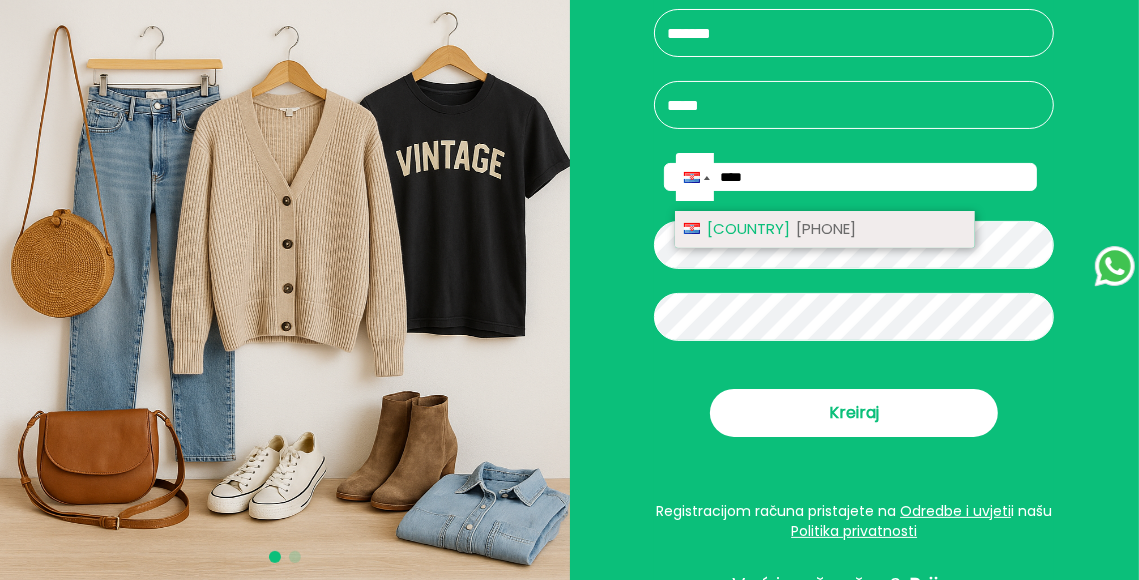 scroll, scrollTop: 265, scrollLeft: 0, axis: vertical 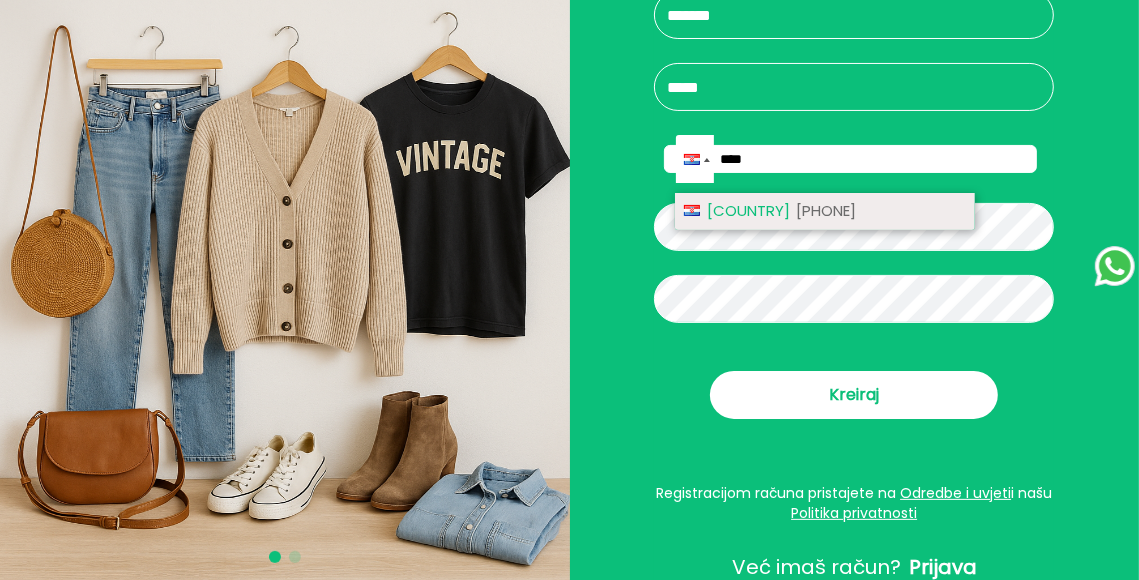 click on "[PHONE]" at bounding box center [826, 210] 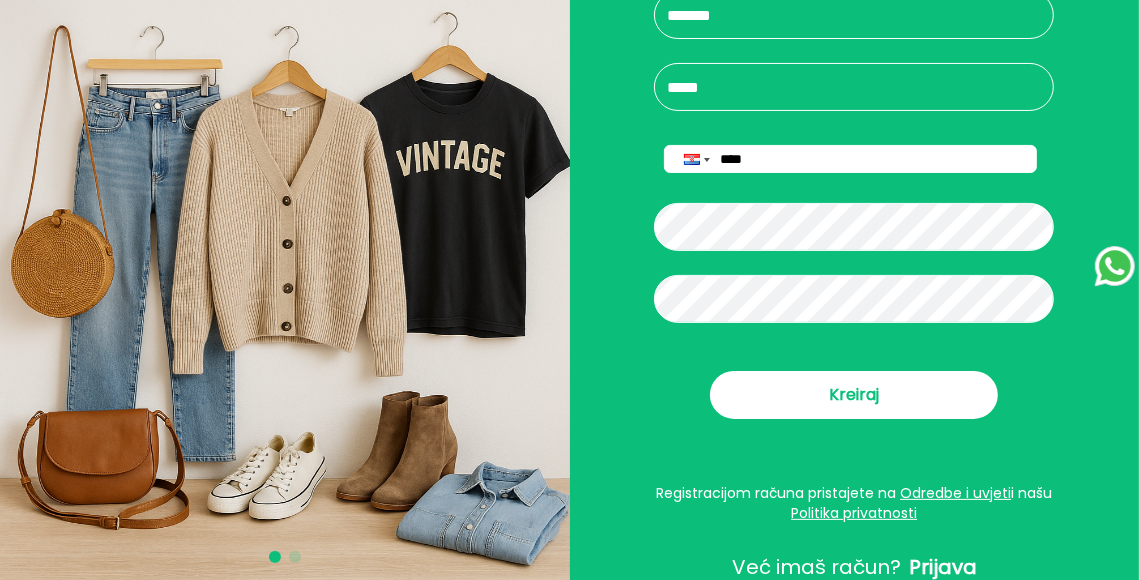 click on "****" at bounding box center (850, 159) 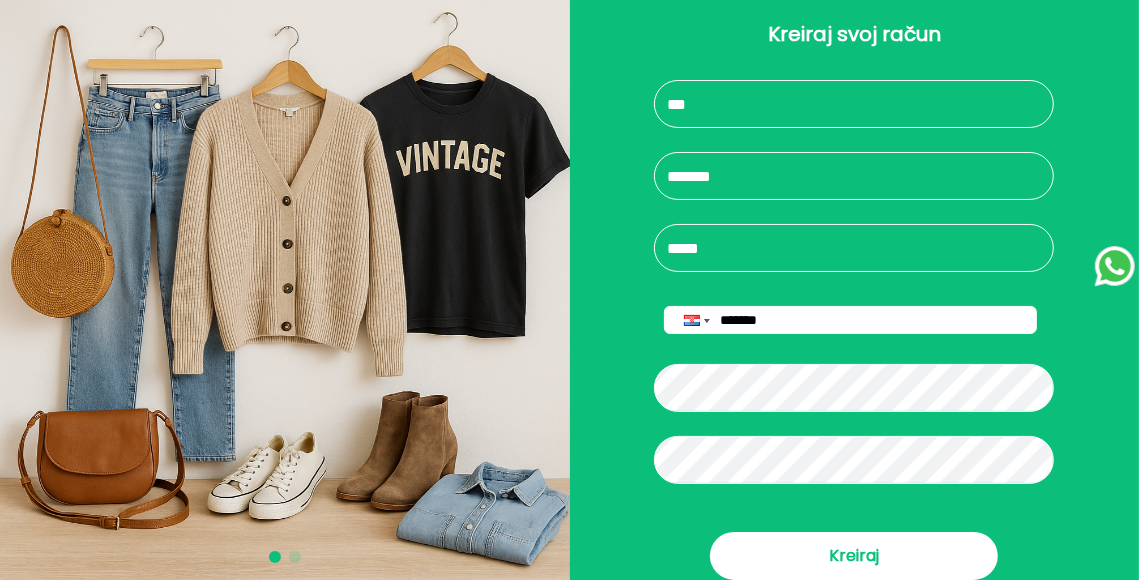 scroll, scrollTop: 83, scrollLeft: 0, axis: vertical 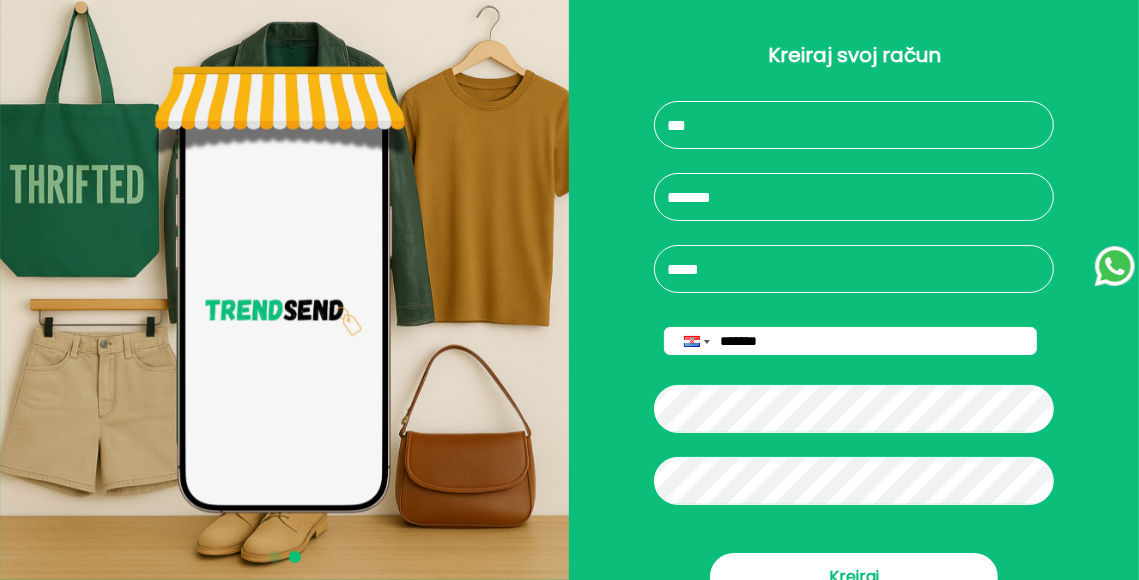 type on "*******" 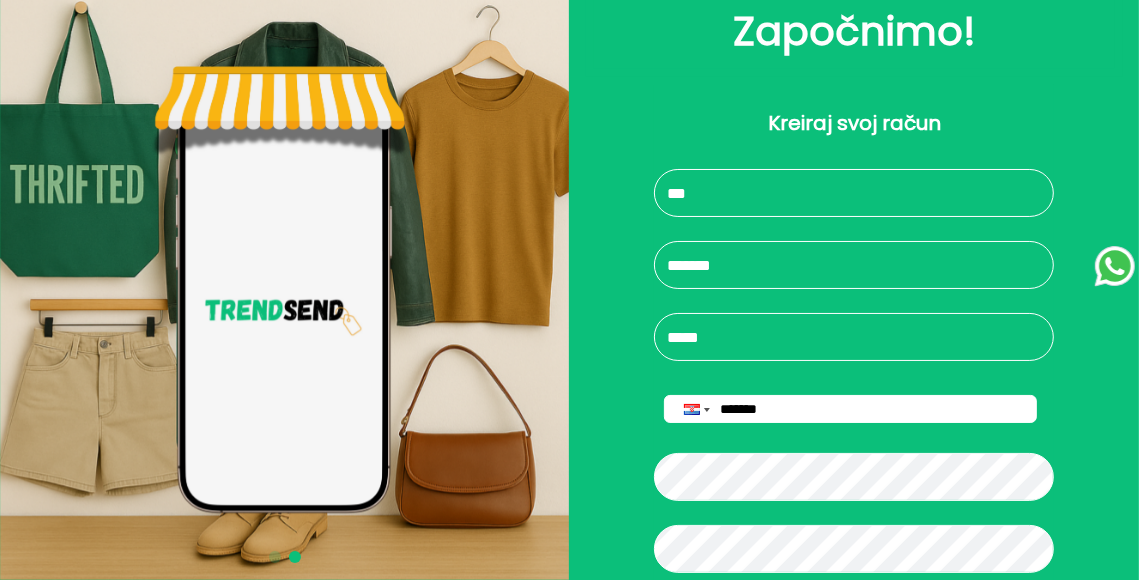 scroll, scrollTop: 0, scrollLeft: 0, axis: both 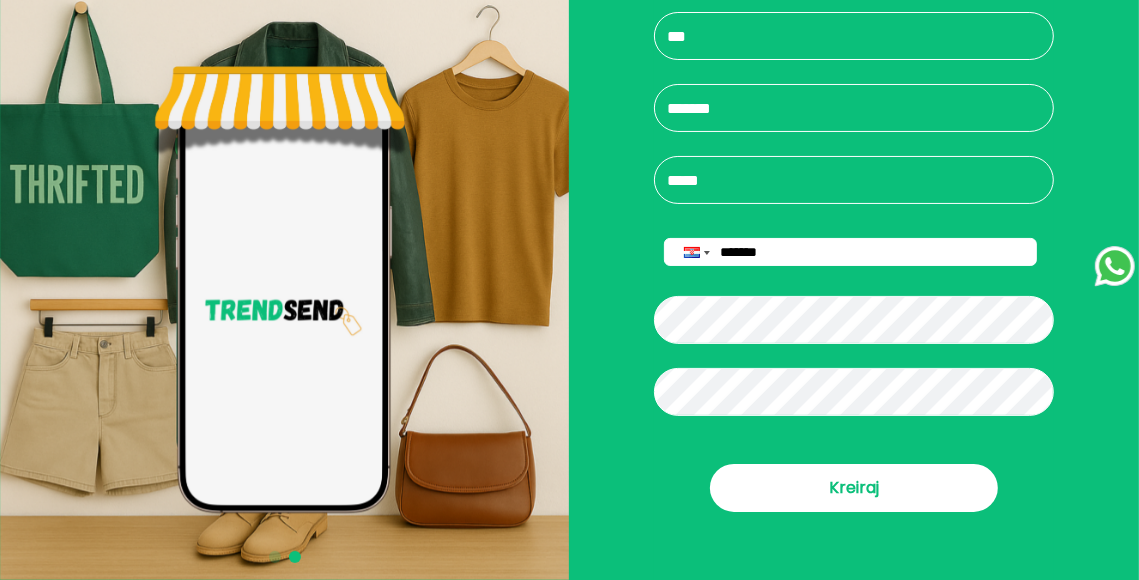 click on "Započnimo! Kreiraj svoj račun [PHONE] Kreiraj Registracijom računa pristajete na Odredbe i uvjeti i našu Politika privatnosti Već imaš račun? Prijava Natrag na naslovicu" at bounding box center (855, 290) 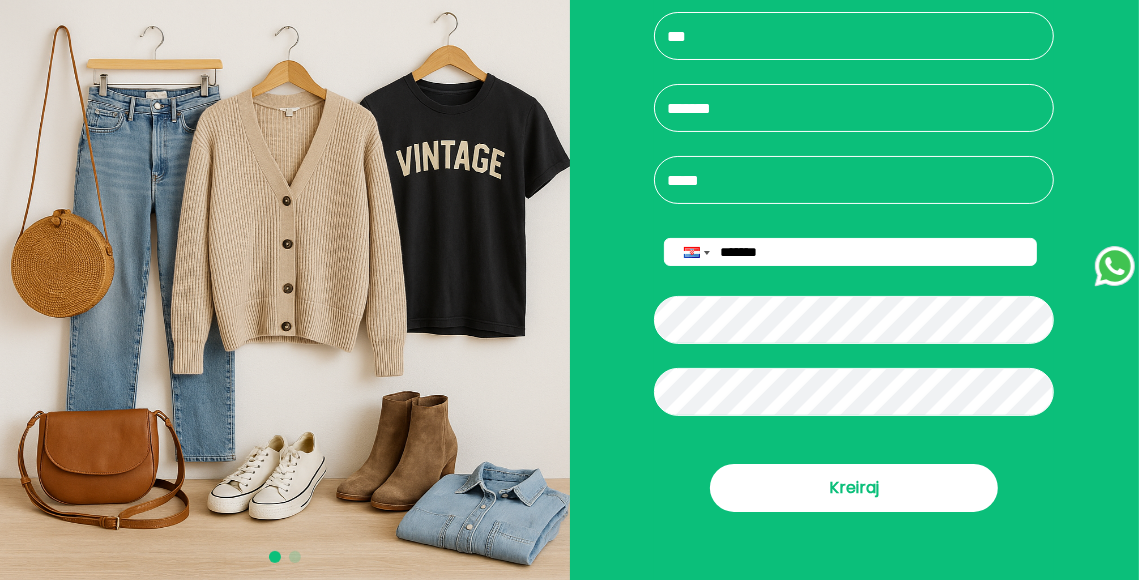 click on "*******" at bounding box center [850, 252] 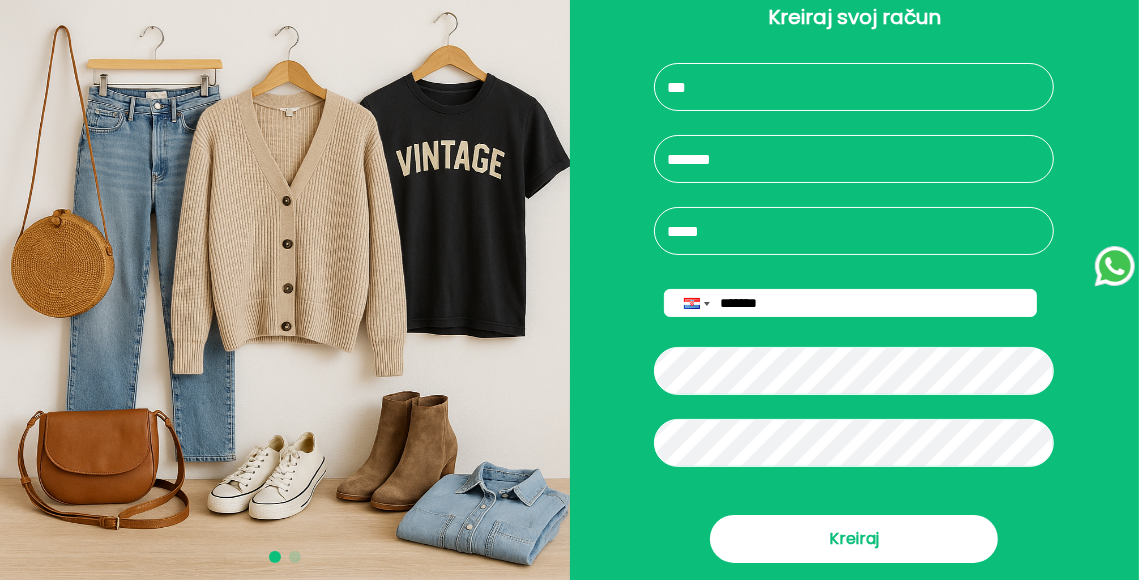 scroll, scrollTop: 120, scrollLeft: 0, axis: vertical 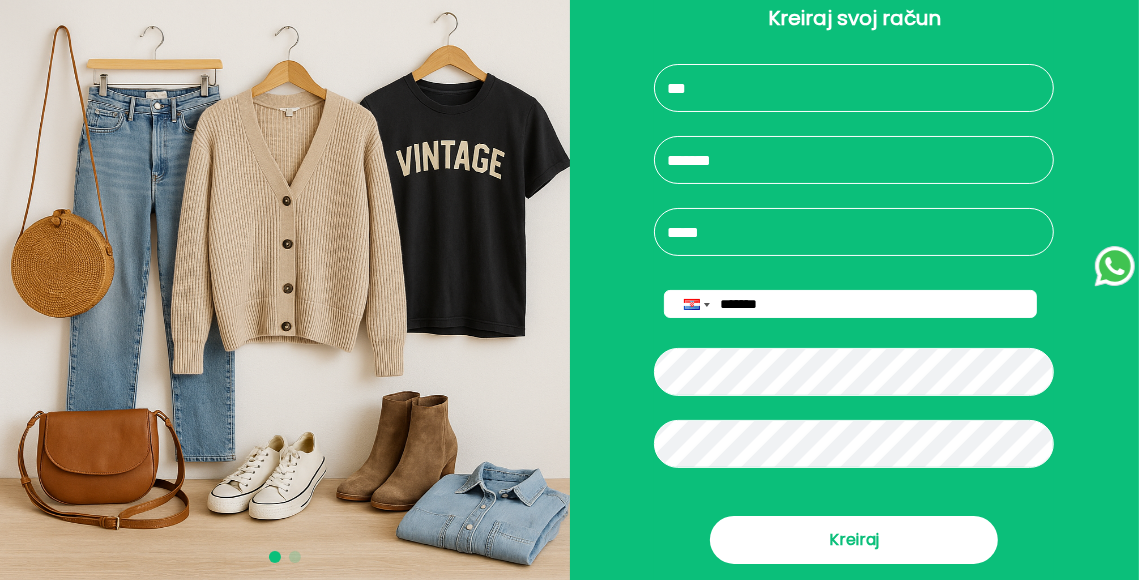 click at bounding box center [285, 290] 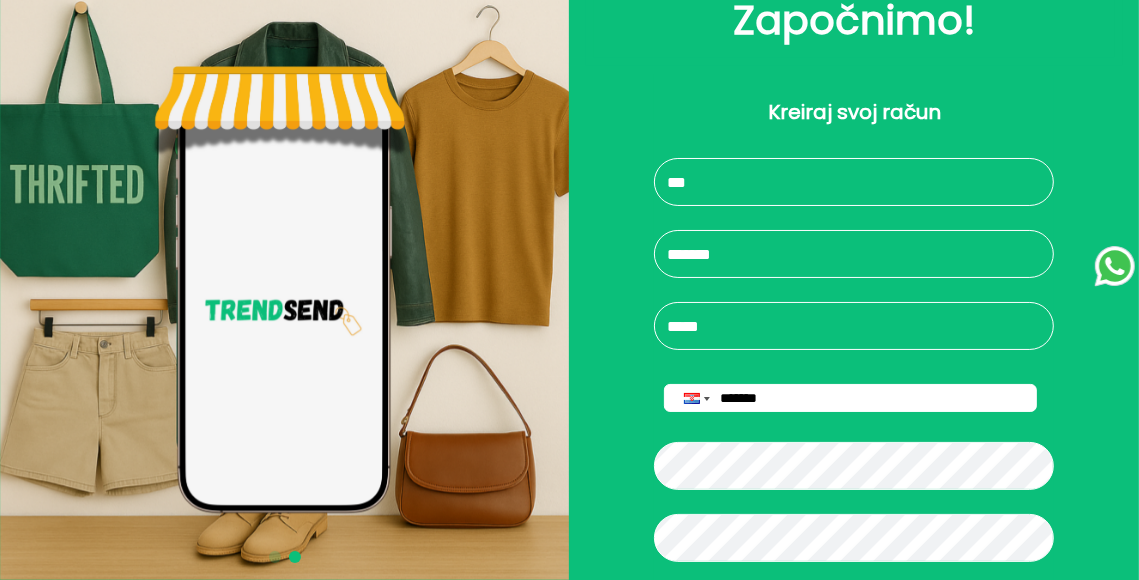 scroll, scrollTop: 30, scrollLeft: 0, axis: vertical 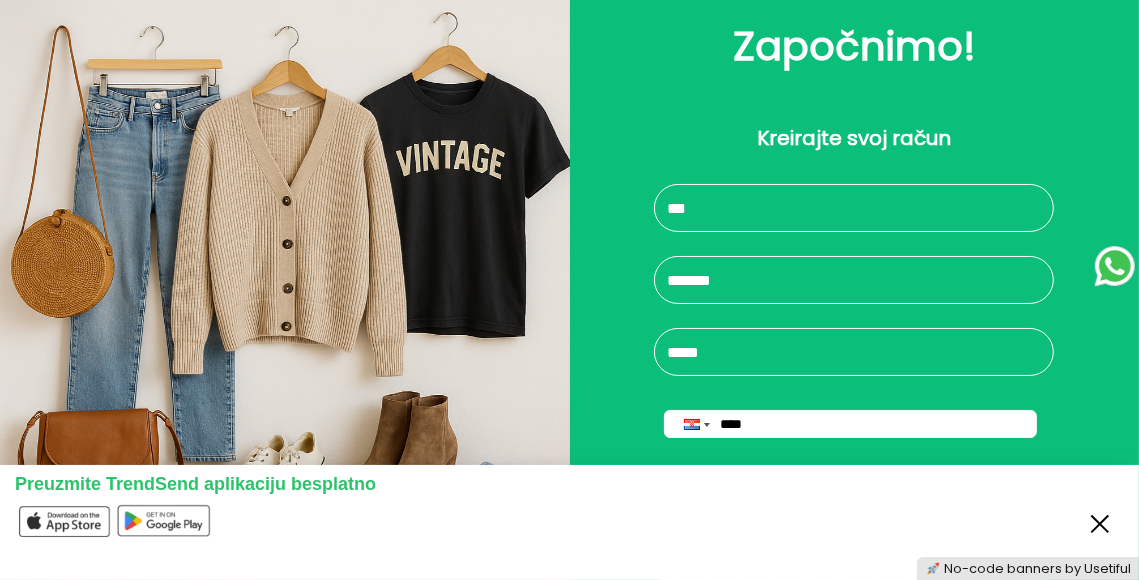type on "**********" 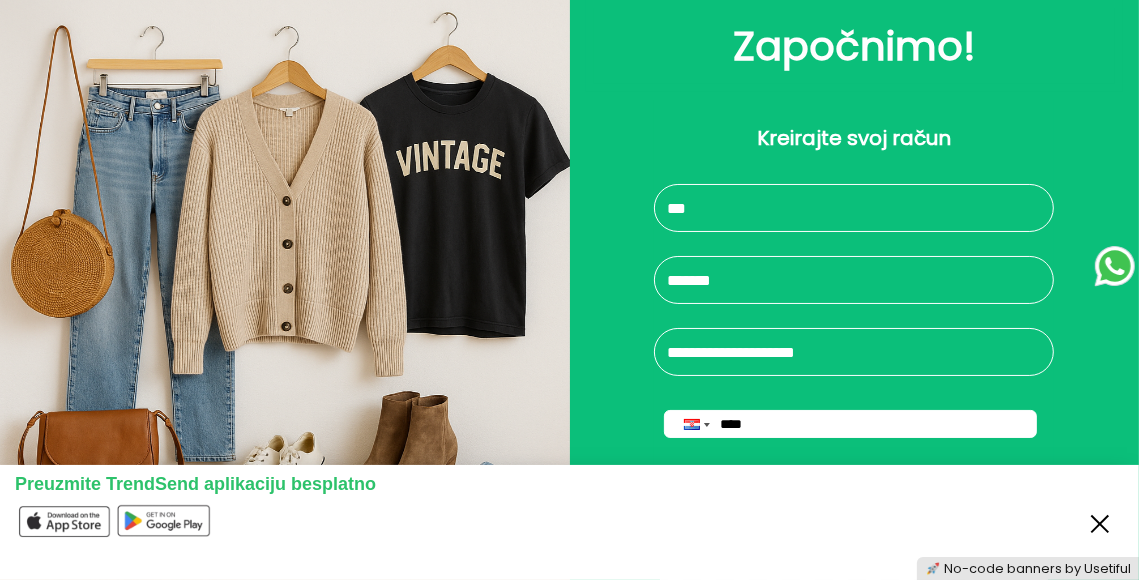 click on "Close" at bounding box center [1100, 522] 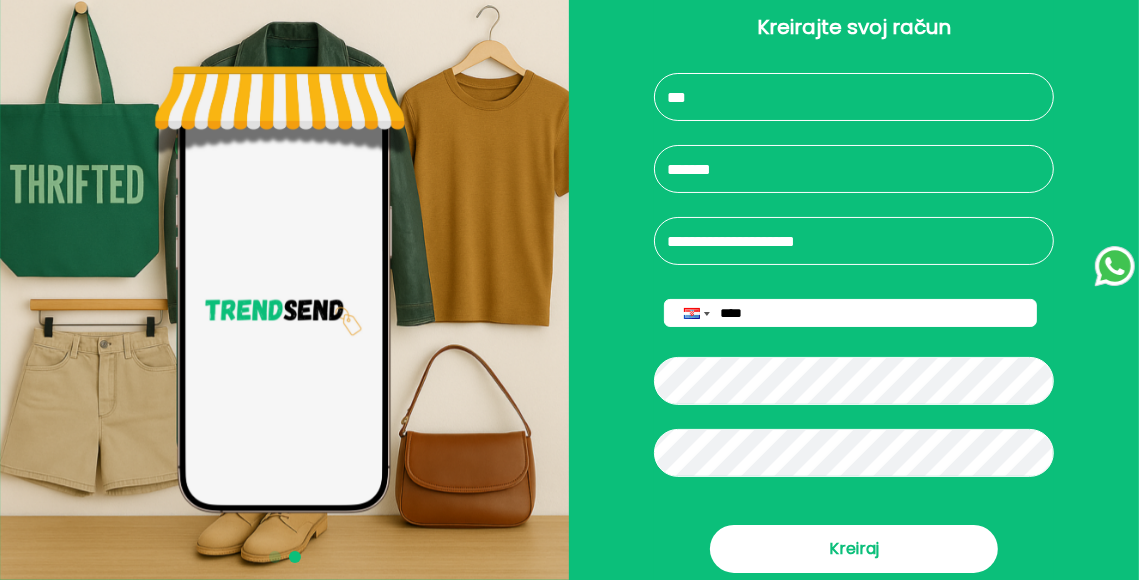 scroll, scrollTop: 184, scrollLeft: 0, axis: vertical 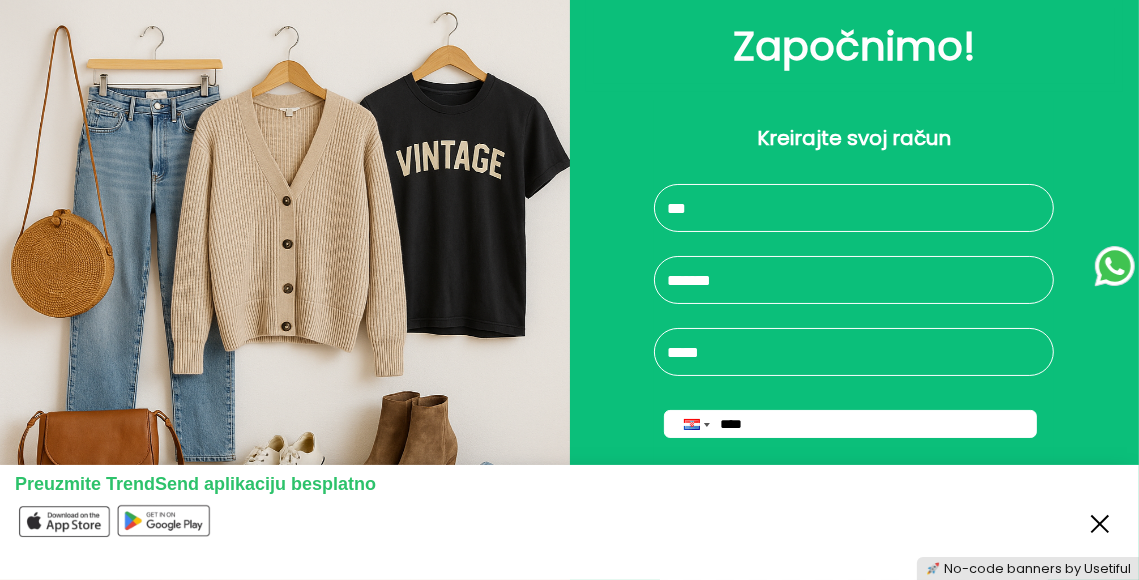 type on "**********" 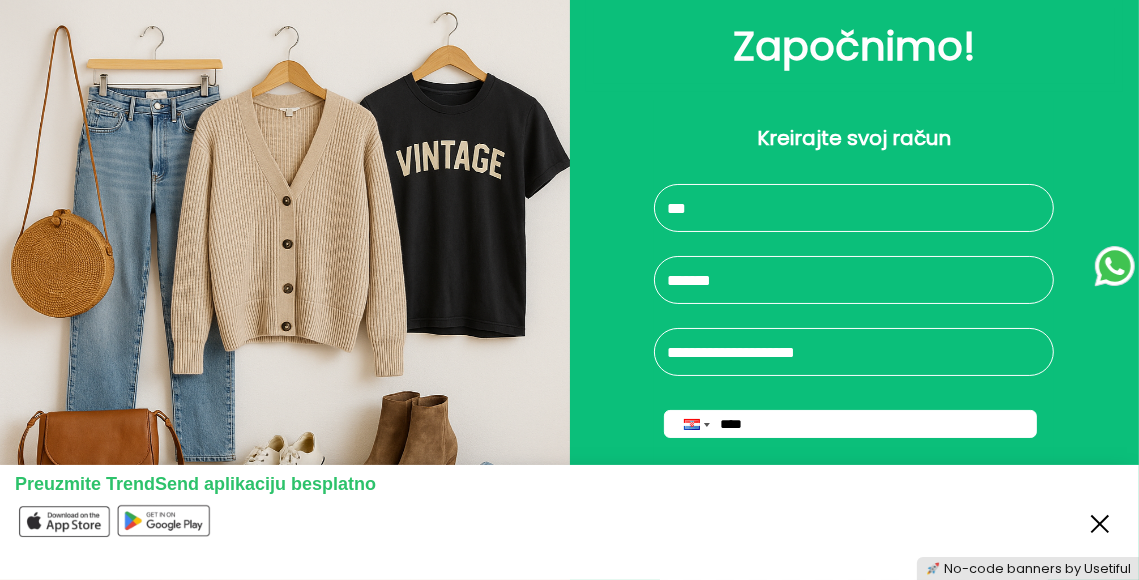 click on "Close" at bounding box center [1100, 522] 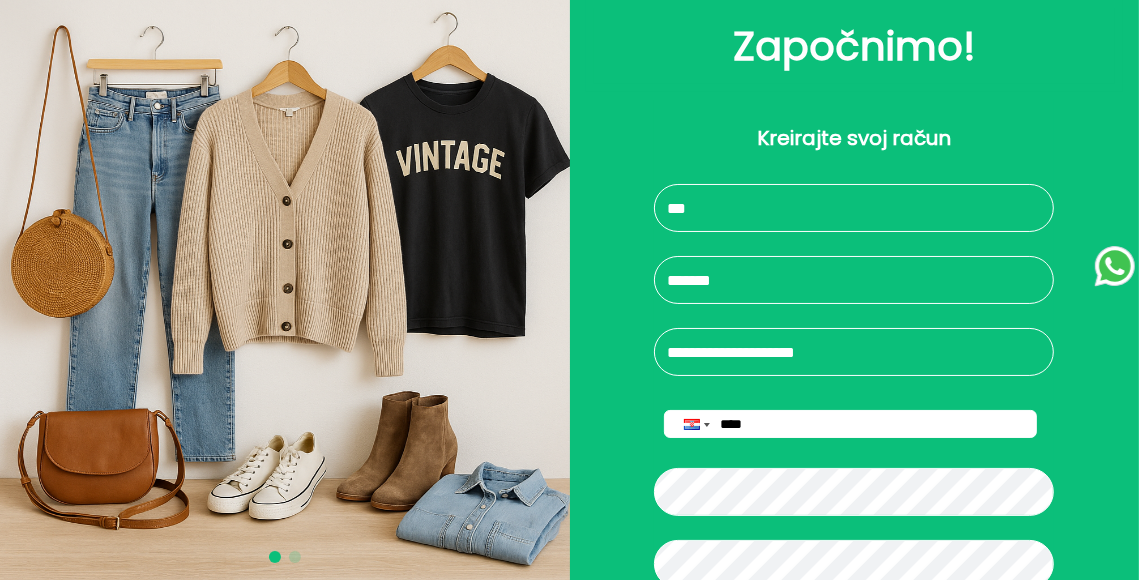 drag, startPoint x: 920, startPoint y: 362, endPoint x: 592, endPoint y: 384, distance: 328.73697 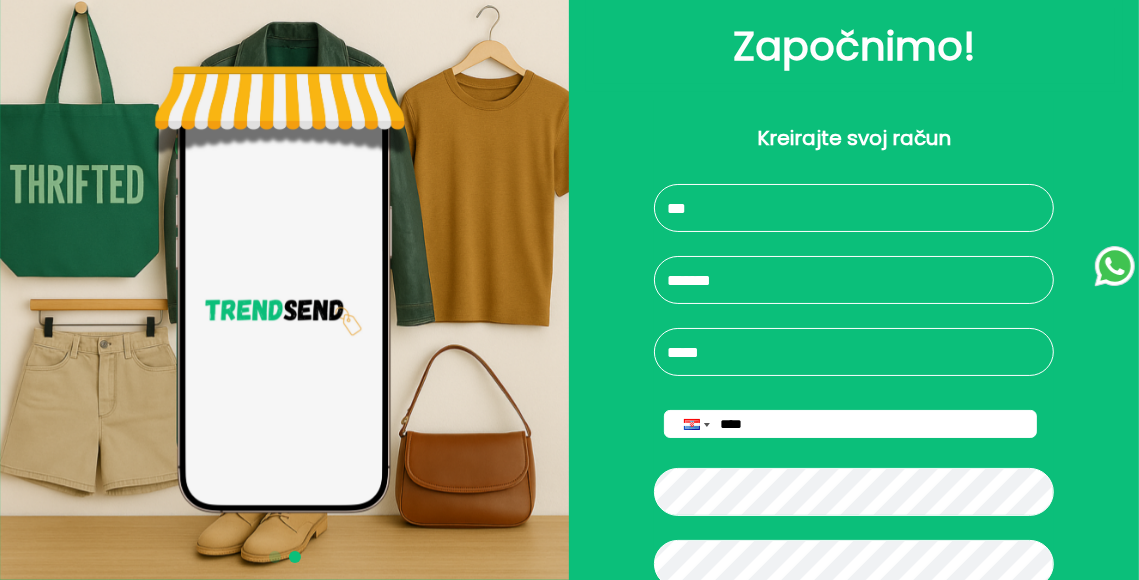 type 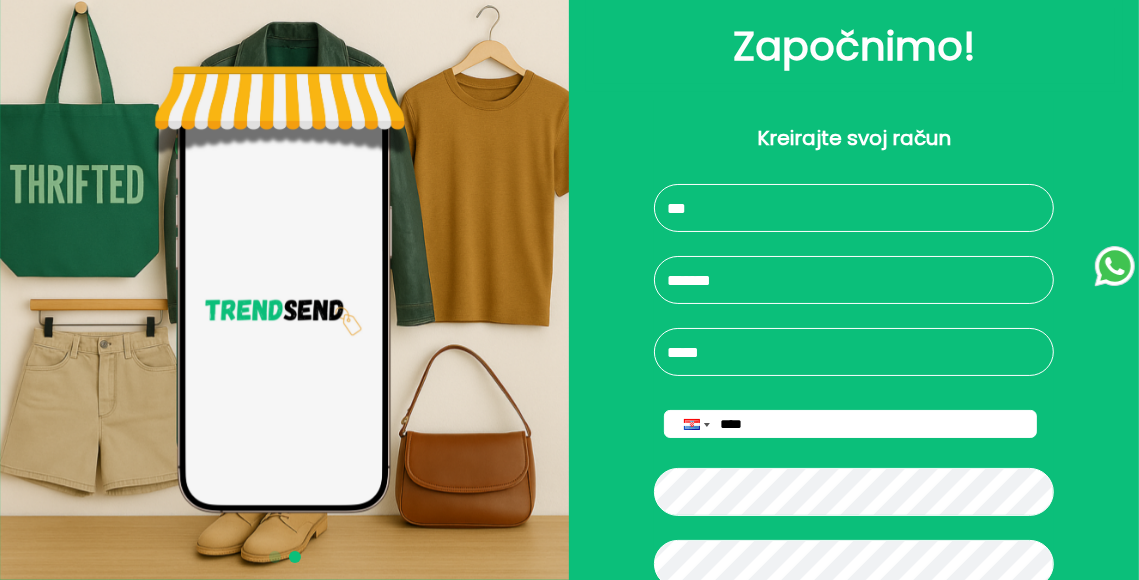 click on "Započnimo! Kreirajte svoj račun Phone ****   Kreiraj Registracijom računa pristajete na    Odredbe i uvjeti  i našu    Politika privatnosti Već imaš račun? Prijava Natrag na naslovicu" at bounding box center [855, 462] 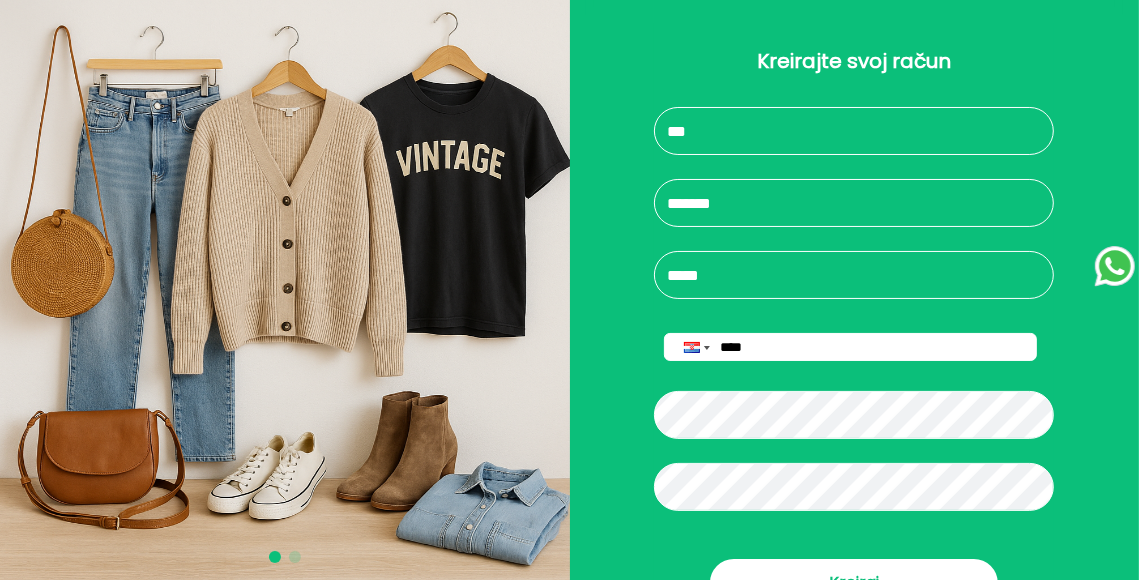 scroll, scrollTop: 0, scrollLeft: 0, axis: both 